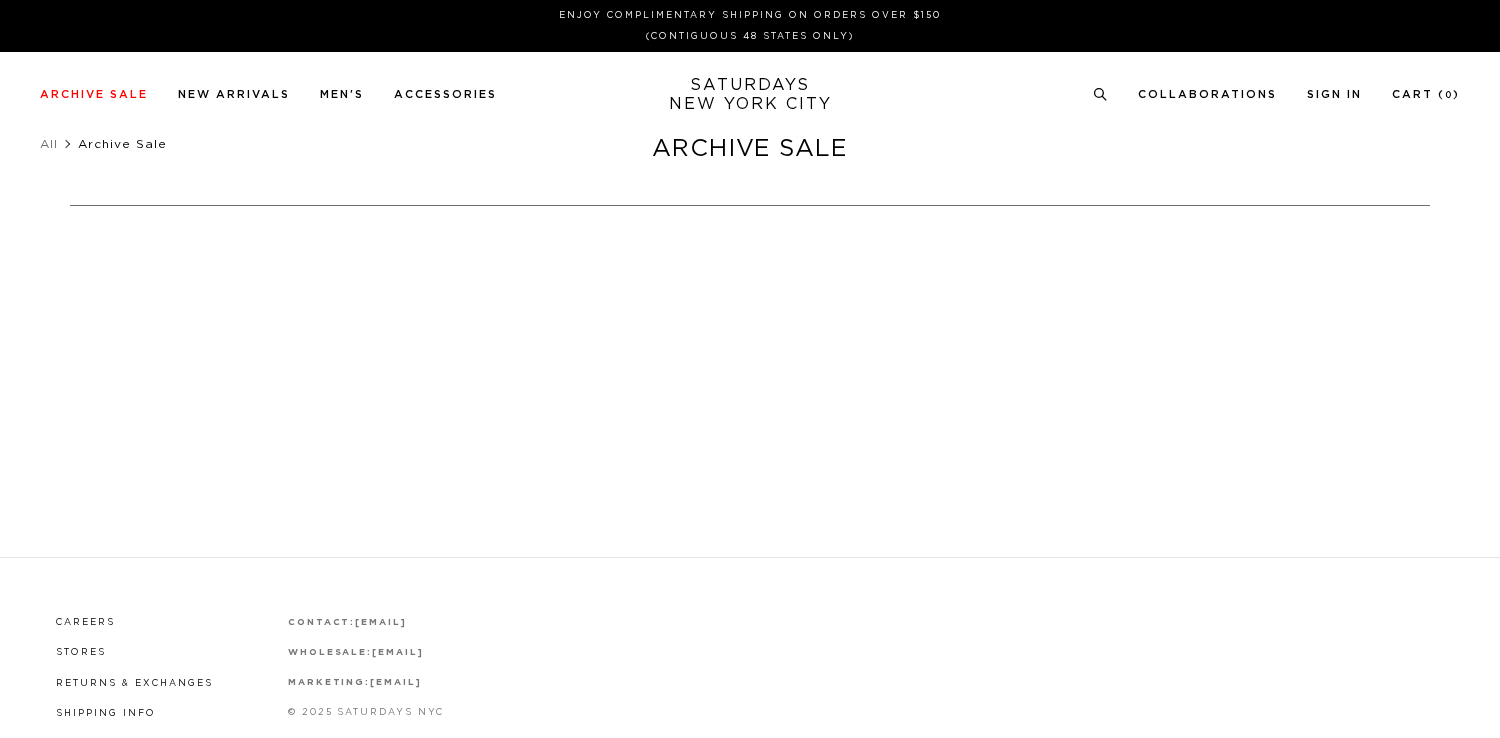 scroll, scrollTop: 0, scrollLeft: 0, axis: both 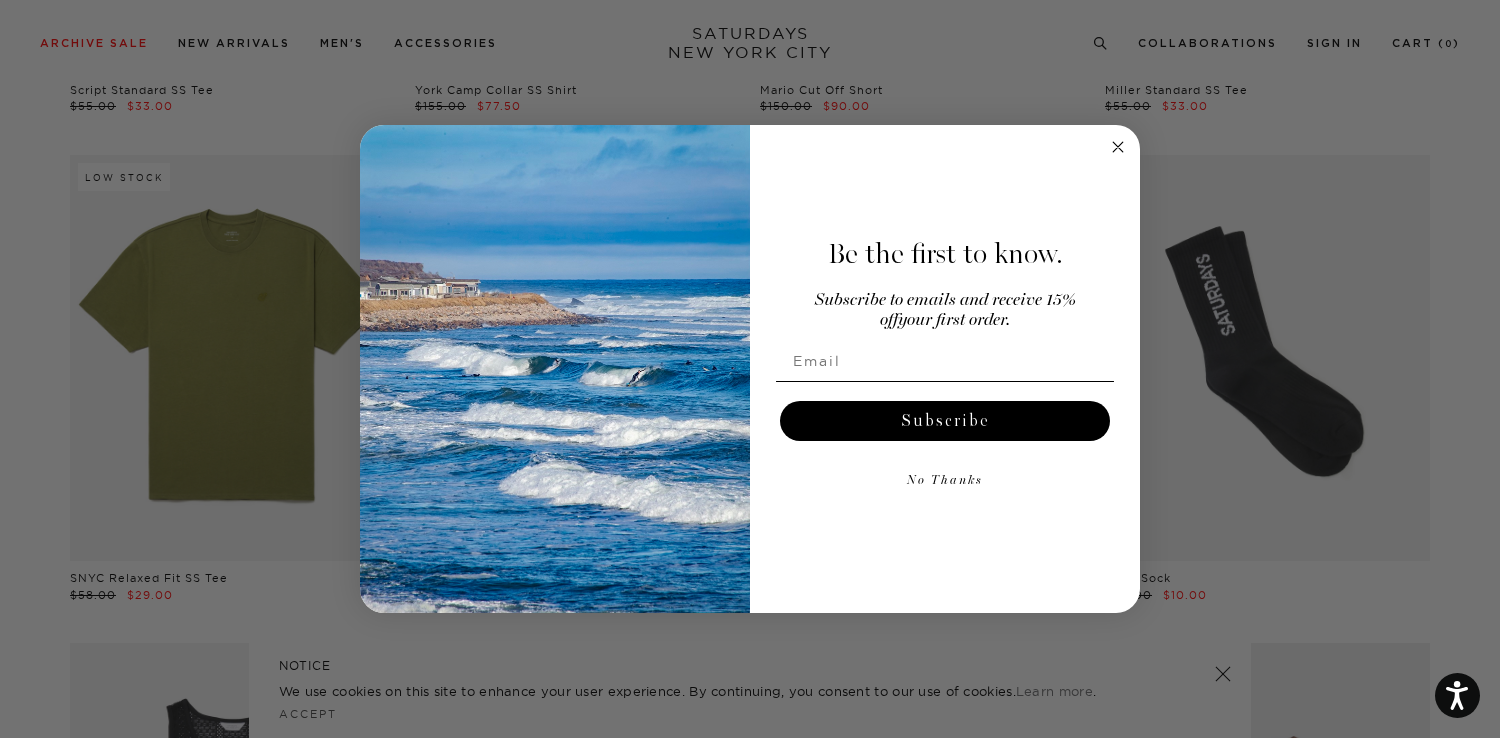 click 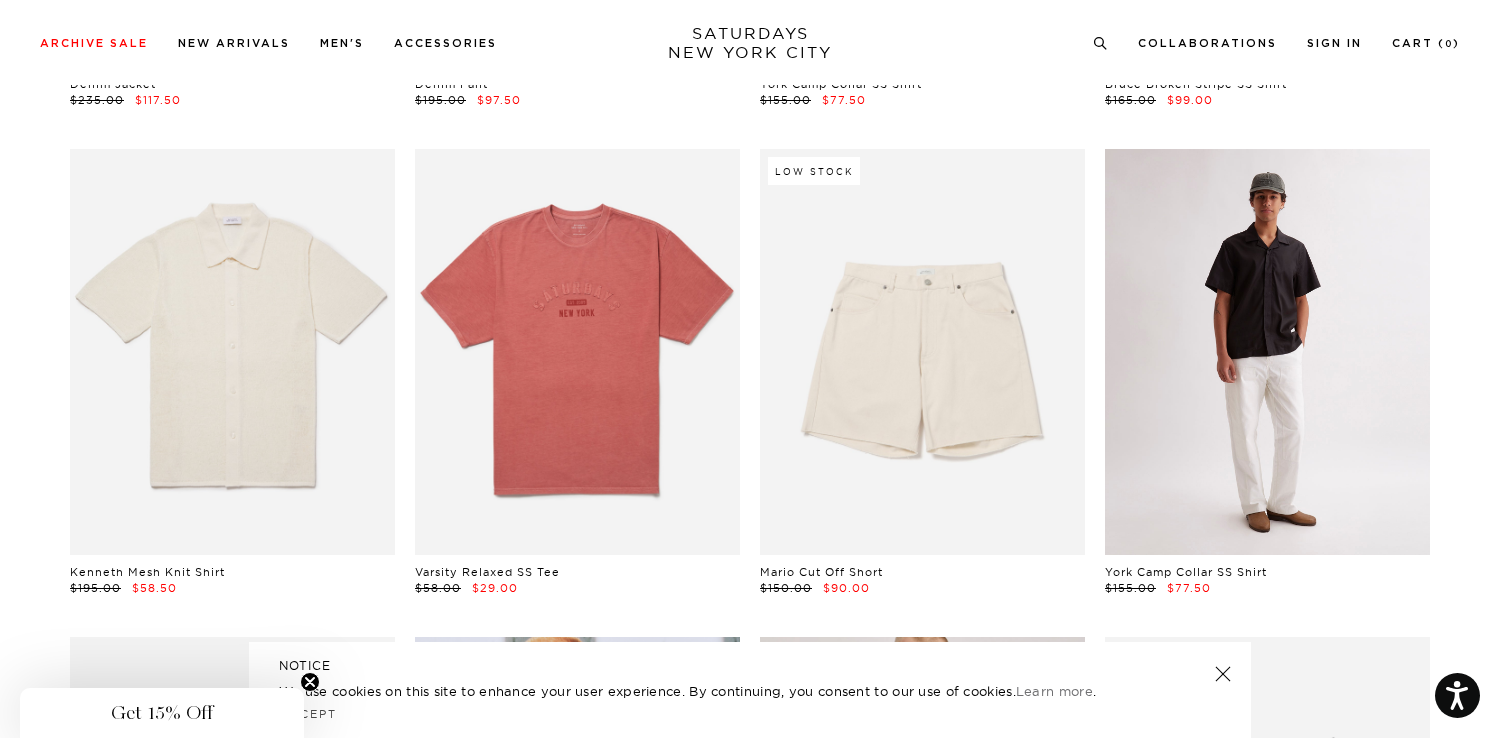 scroll, scrollTop: 2962, scrollLeft: 0, axis: vertical 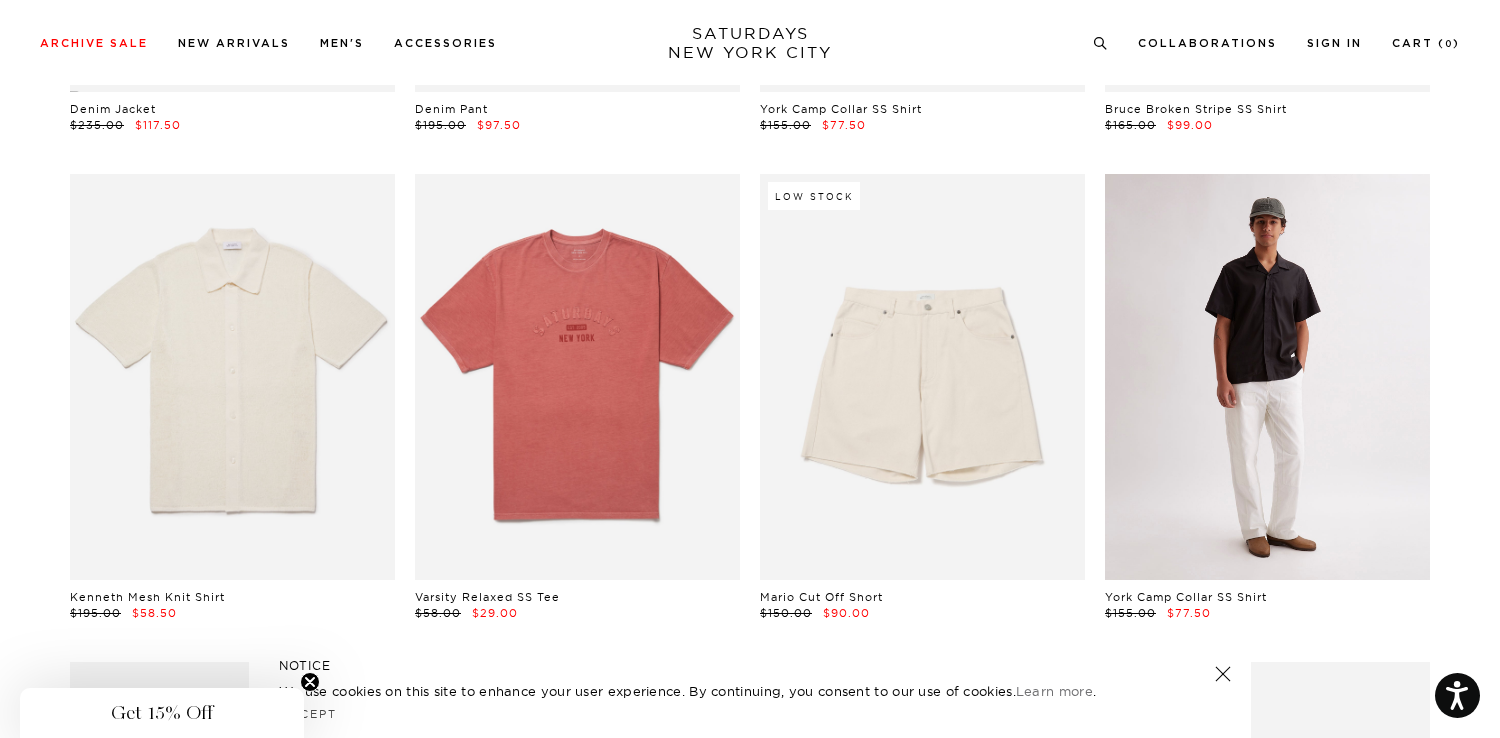 click at bounding box center (1267, 377) 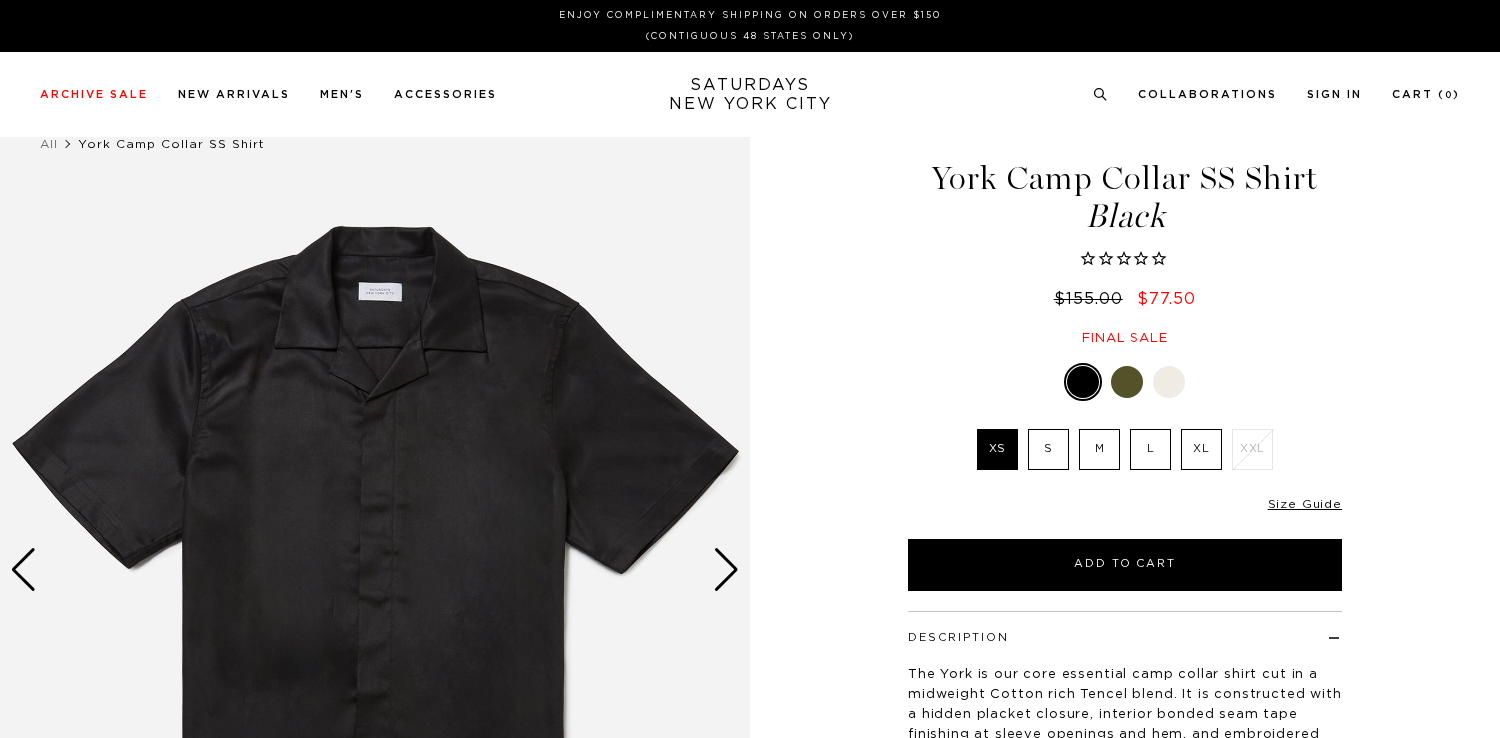 scroll, scrollTop: 0, scrollLeft: 0, axis: both 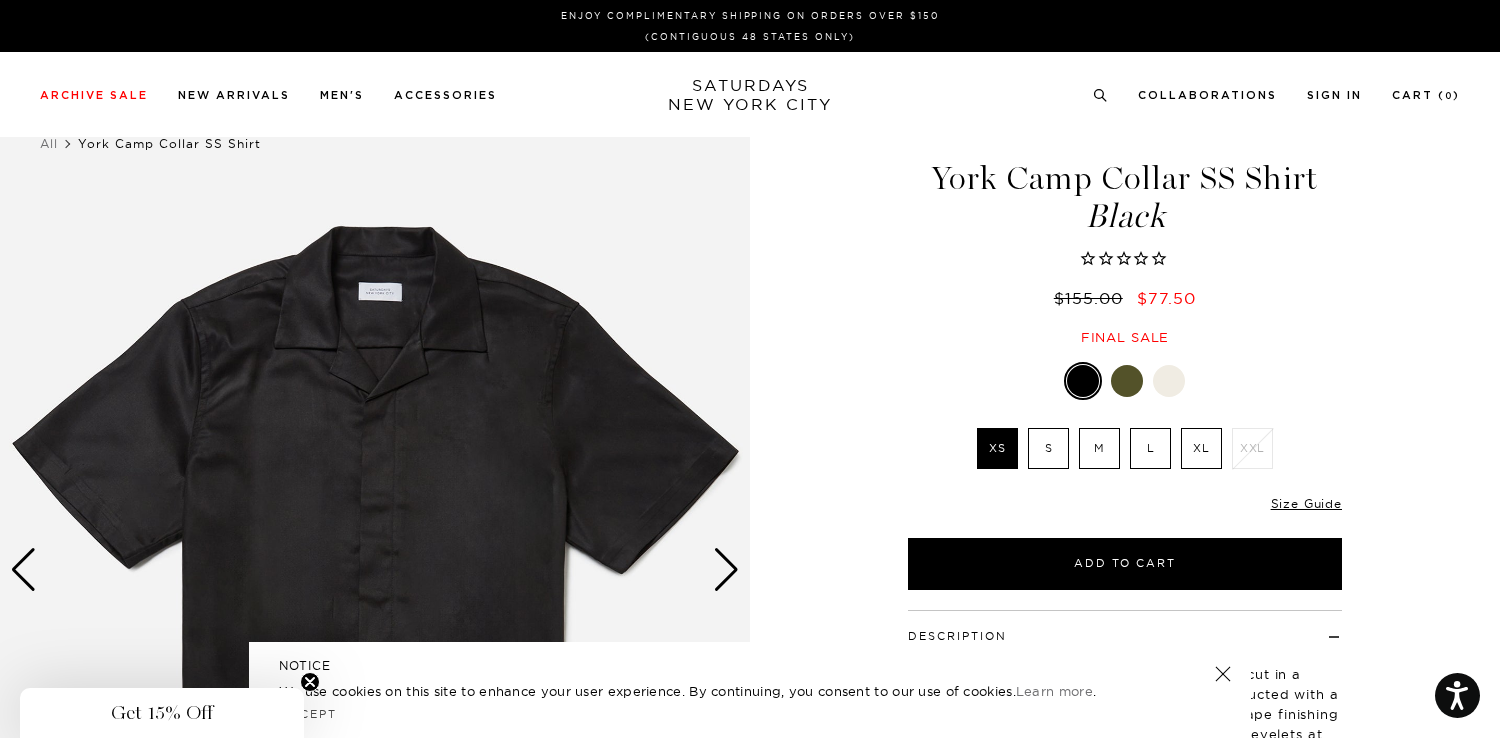 click at bounding box center (726, 570) 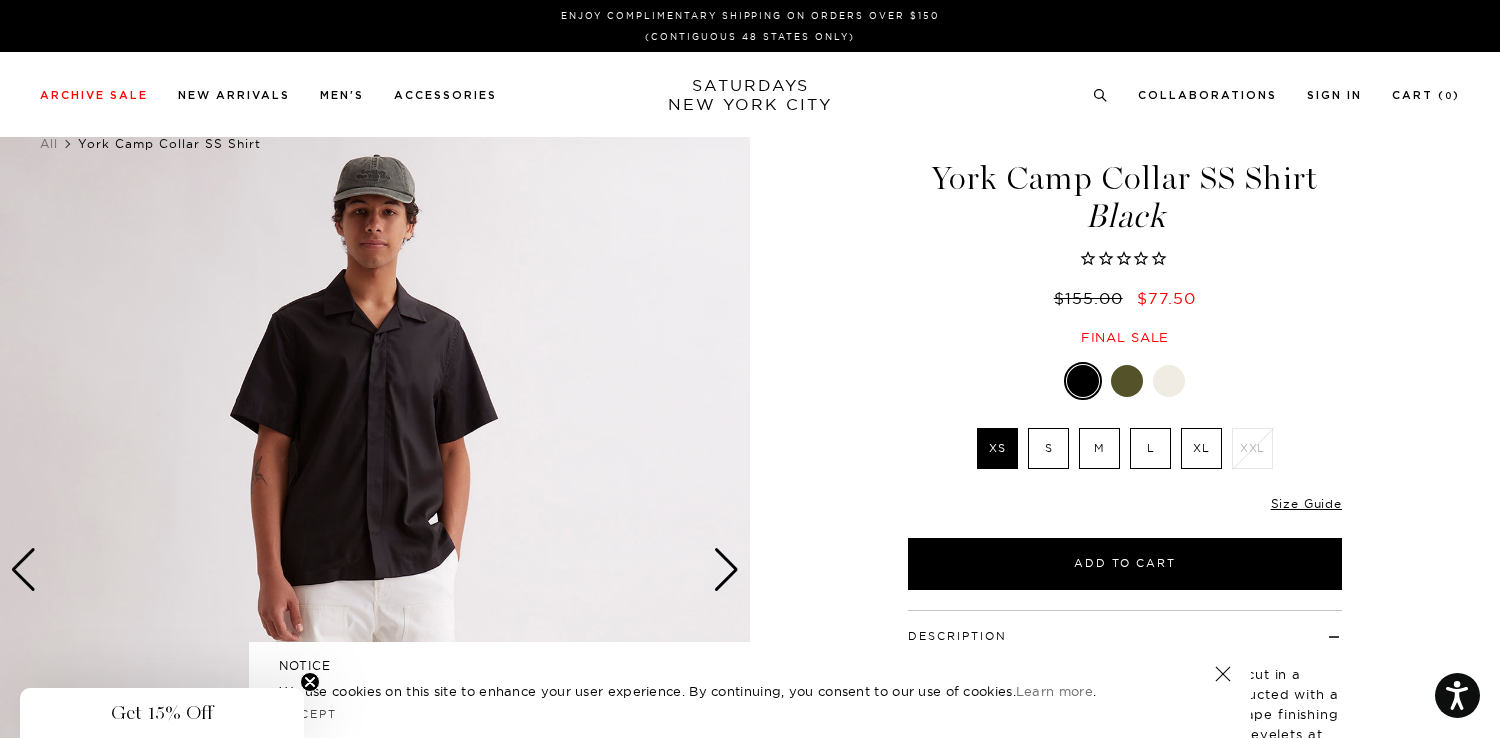 click at bounding box center [726, 570] 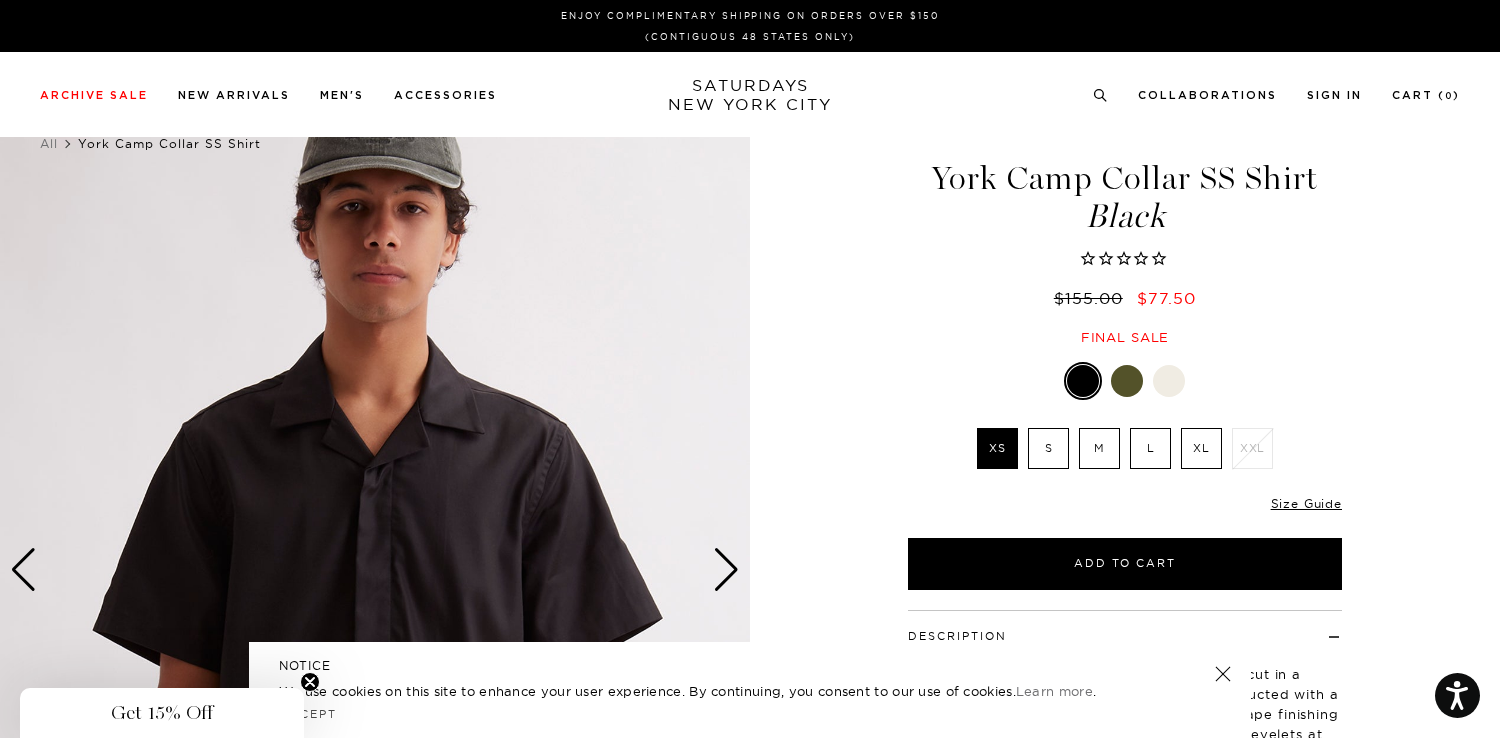 click at bounding box center (726, 570) 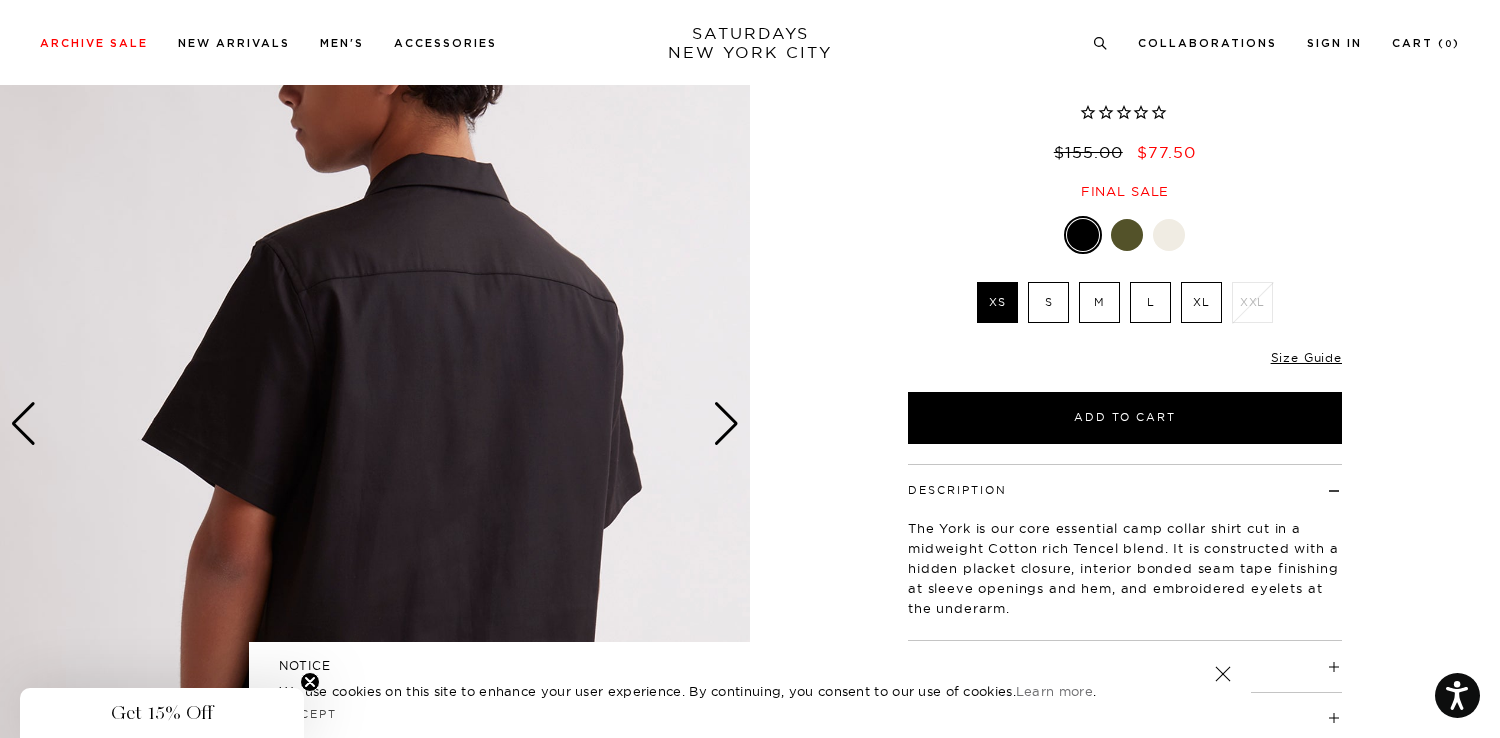 scroll, scrollTop: 164, scrollLeft: 0, axis: vertical 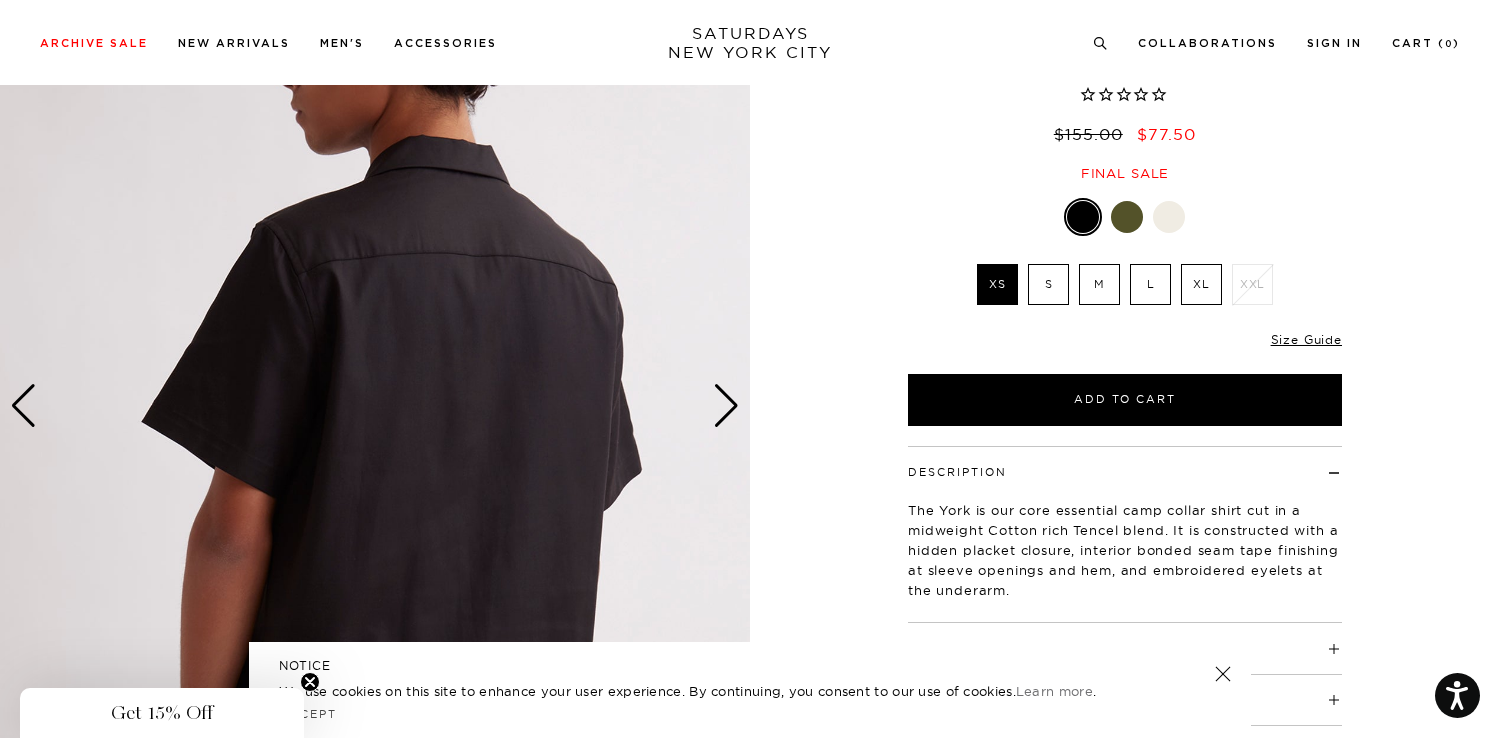 click at bounding box center [726, 406] 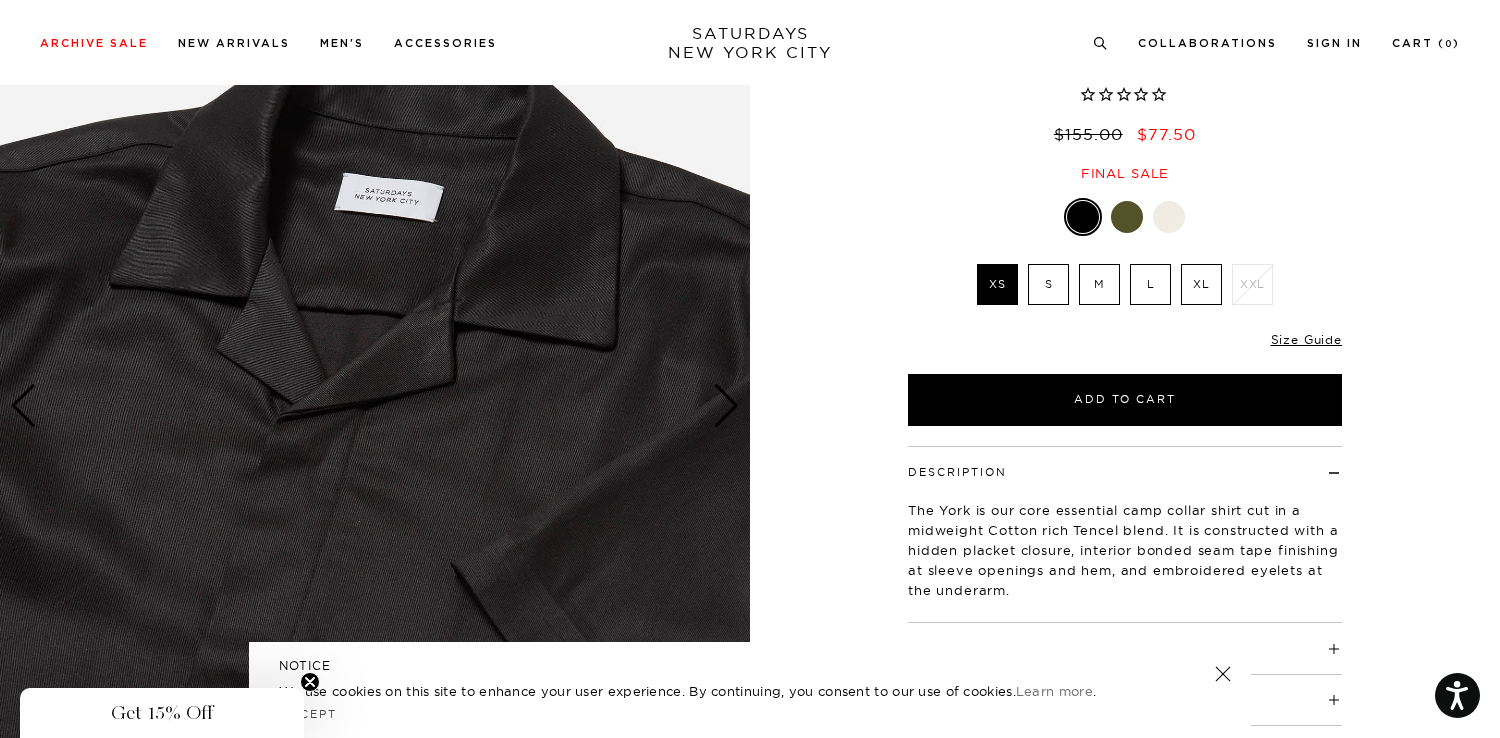 click on "L" at bounding box center [1150, 284] 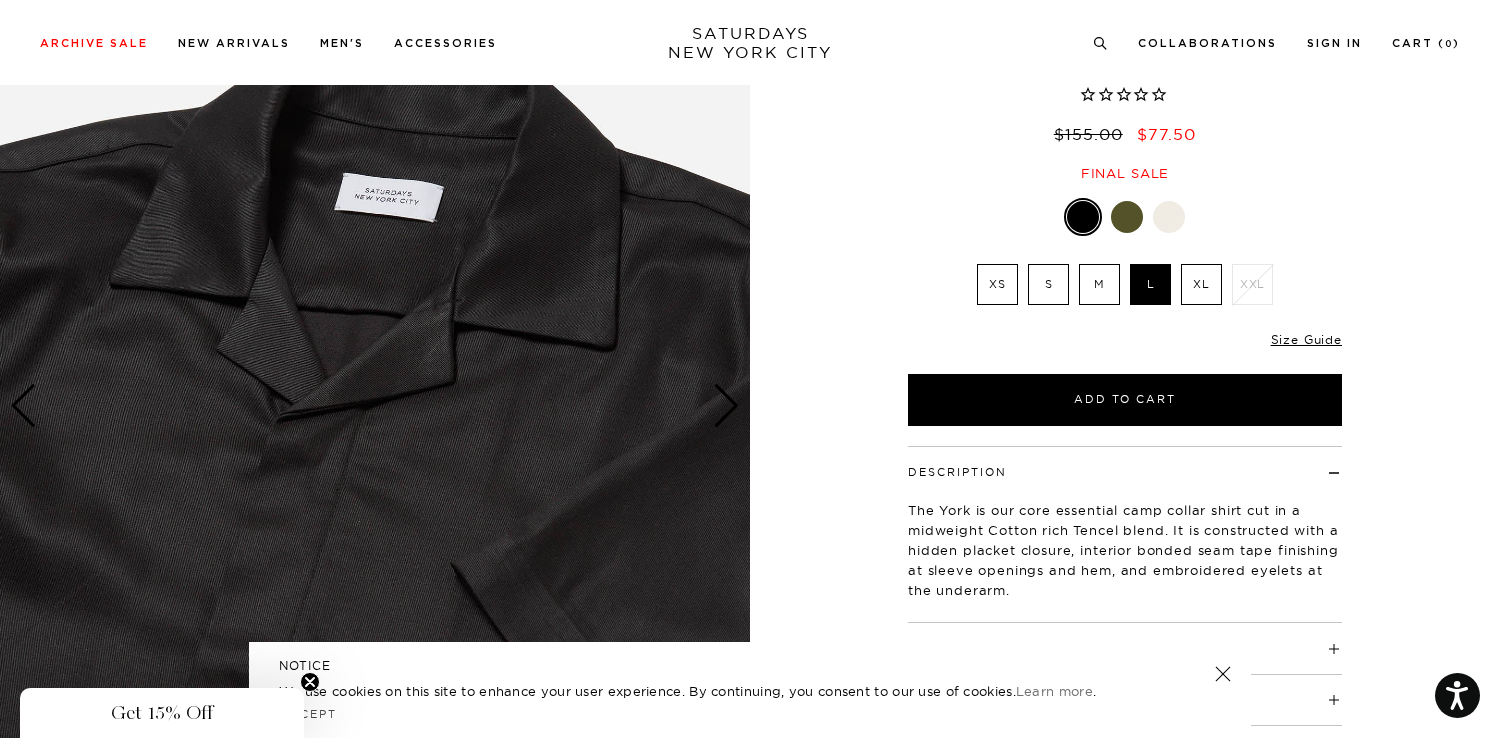 click at bounding box center (726, 406) 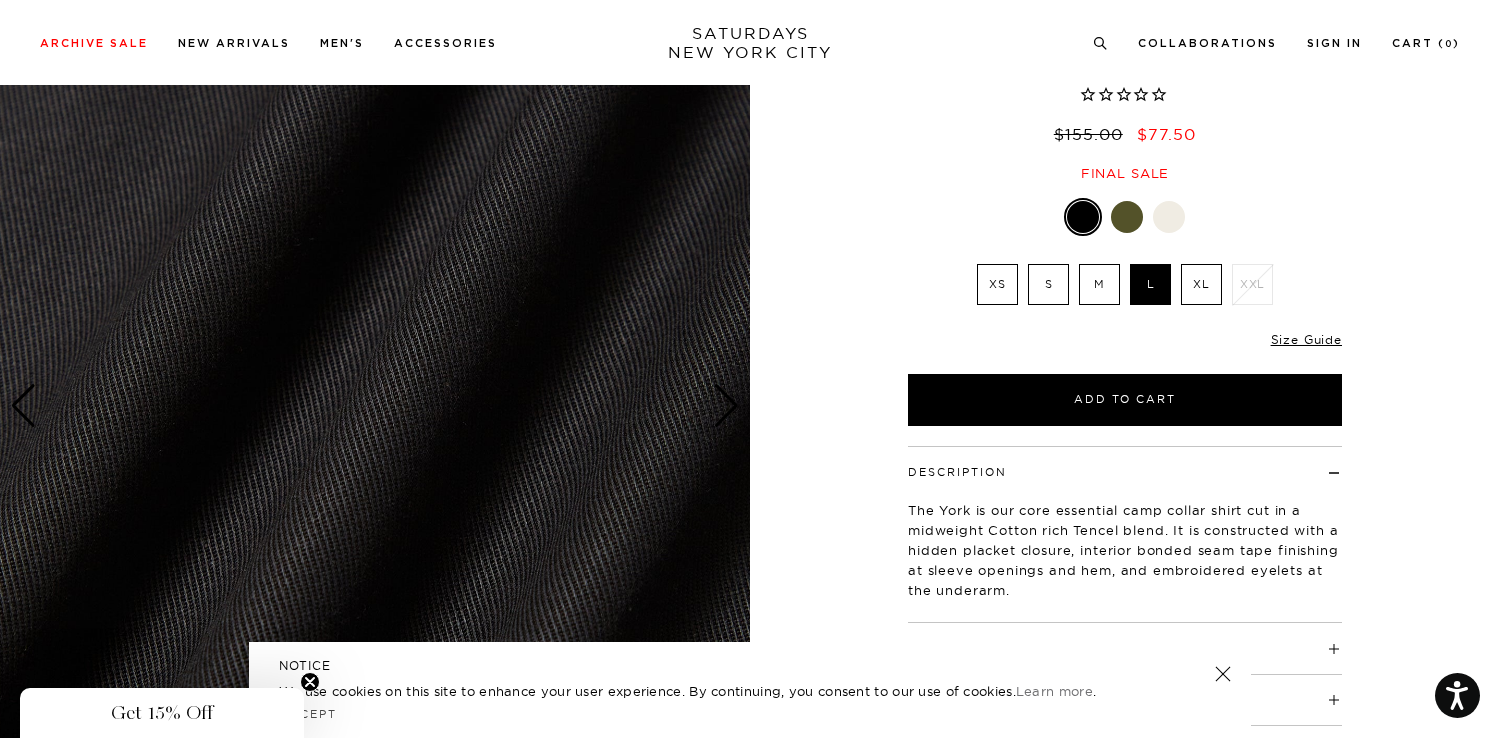 click at bounding box center [726, 406] 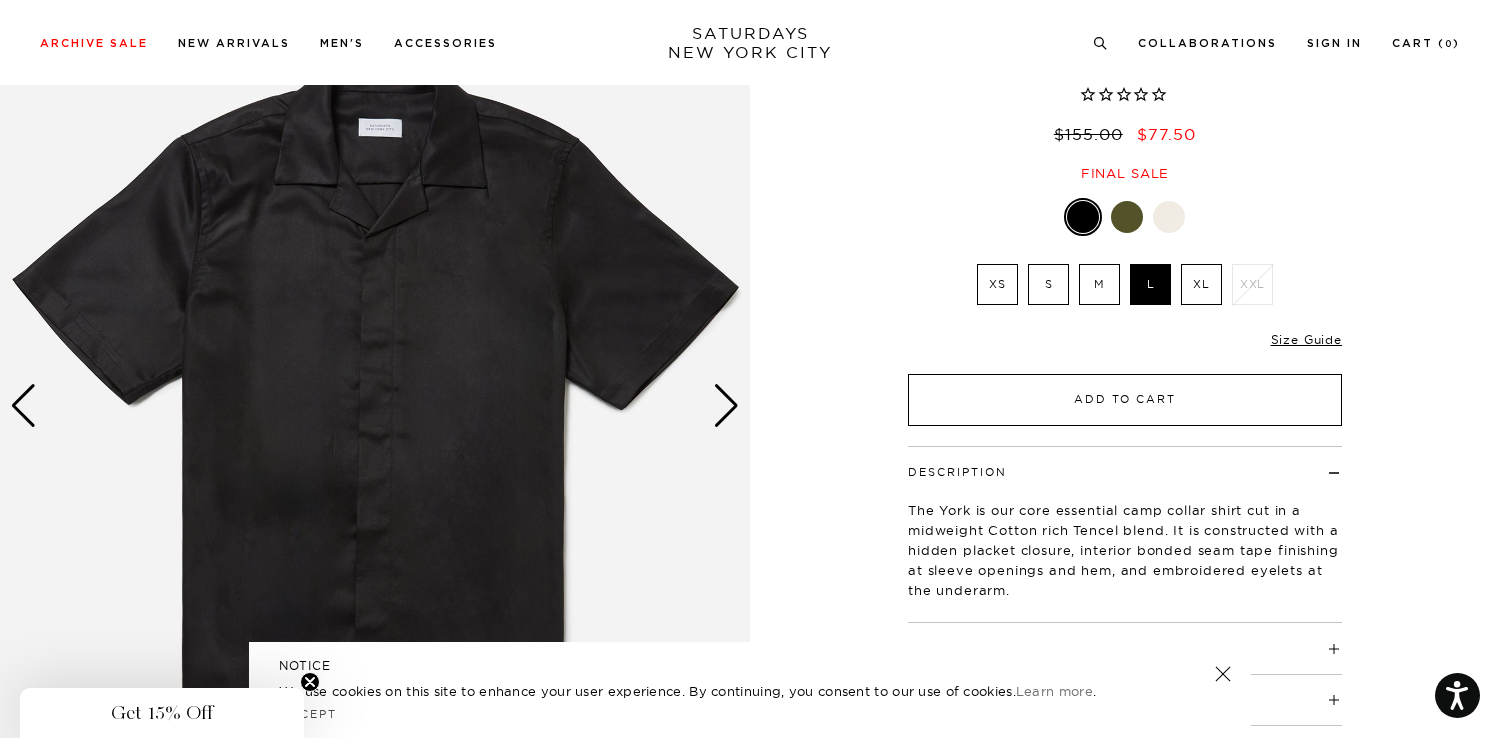 click on "Add to Cart" at bounding box center (1125, 400) 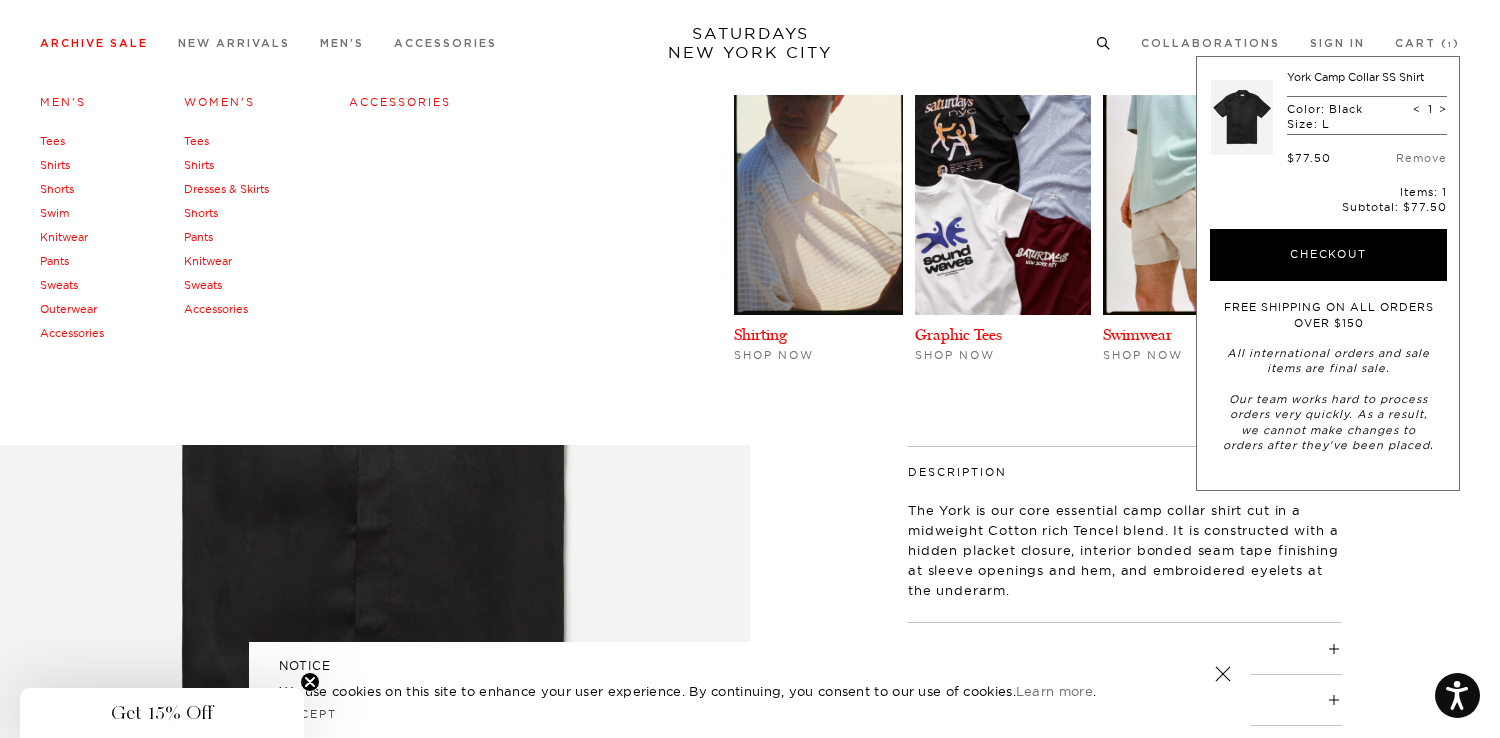 click on "Tees" at bounding box center [52, 141] 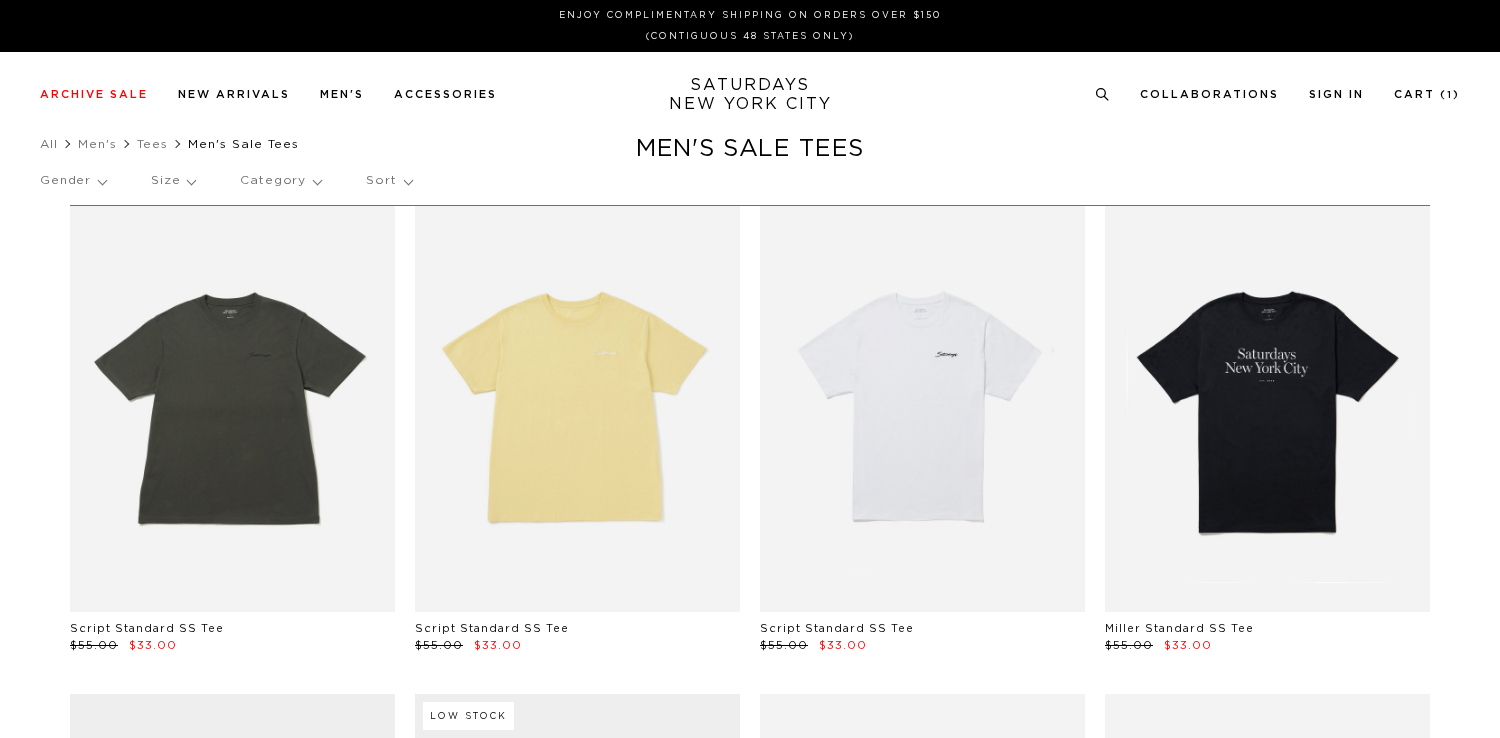 scroll, scrollTop: 0, scrollLeft: 0, axis: both 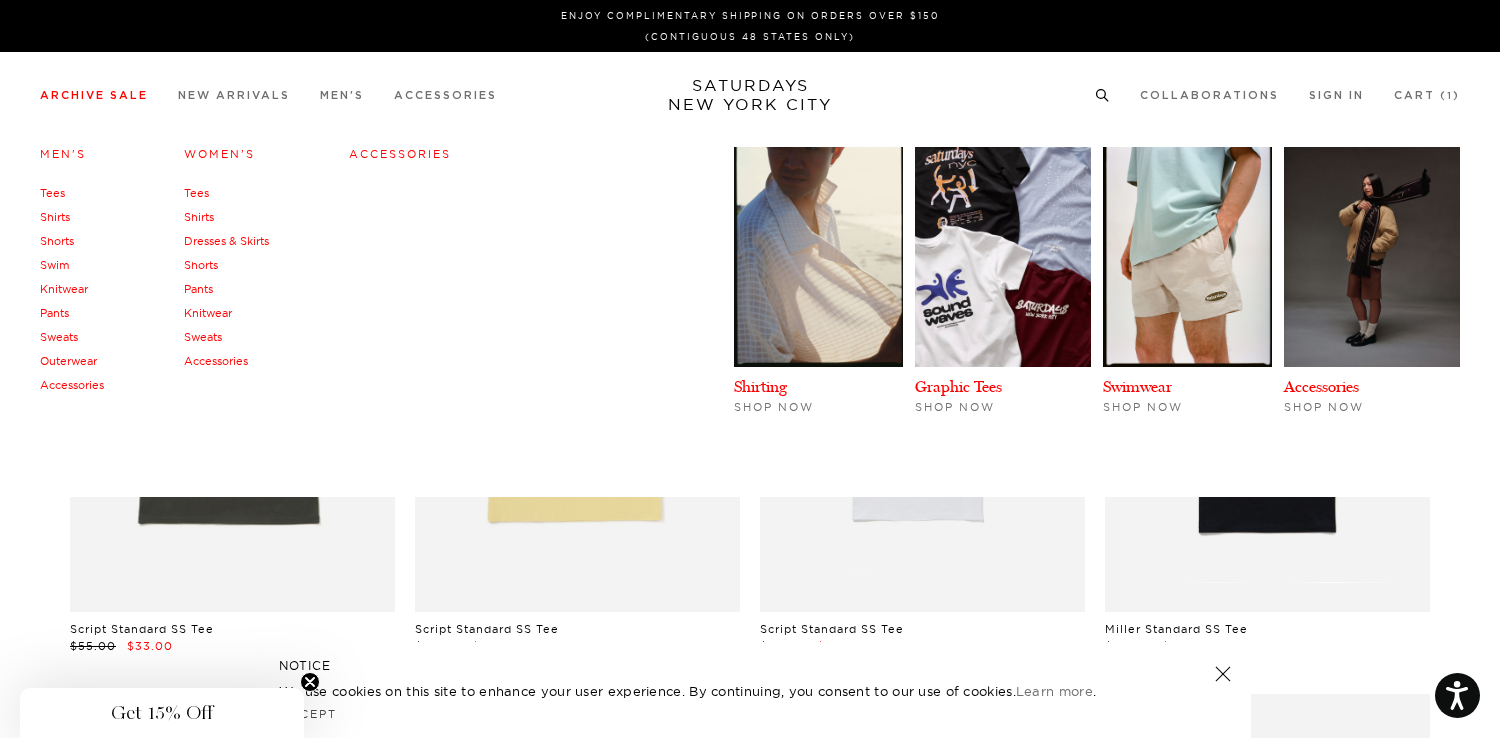 click on "Shirts" at bounding box center [55, 217] 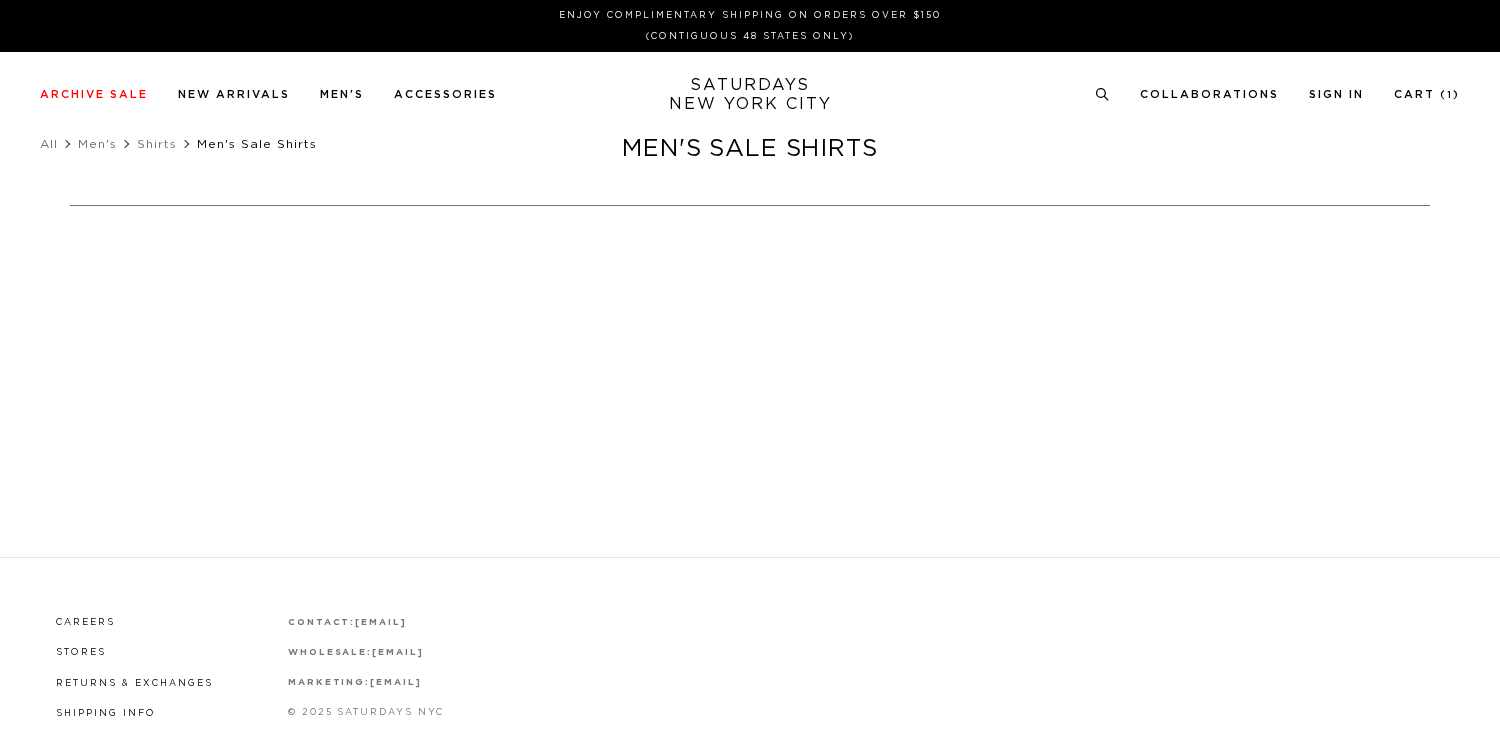 scroll, scrollTop: 0, scrollLeft: 0, axis: both 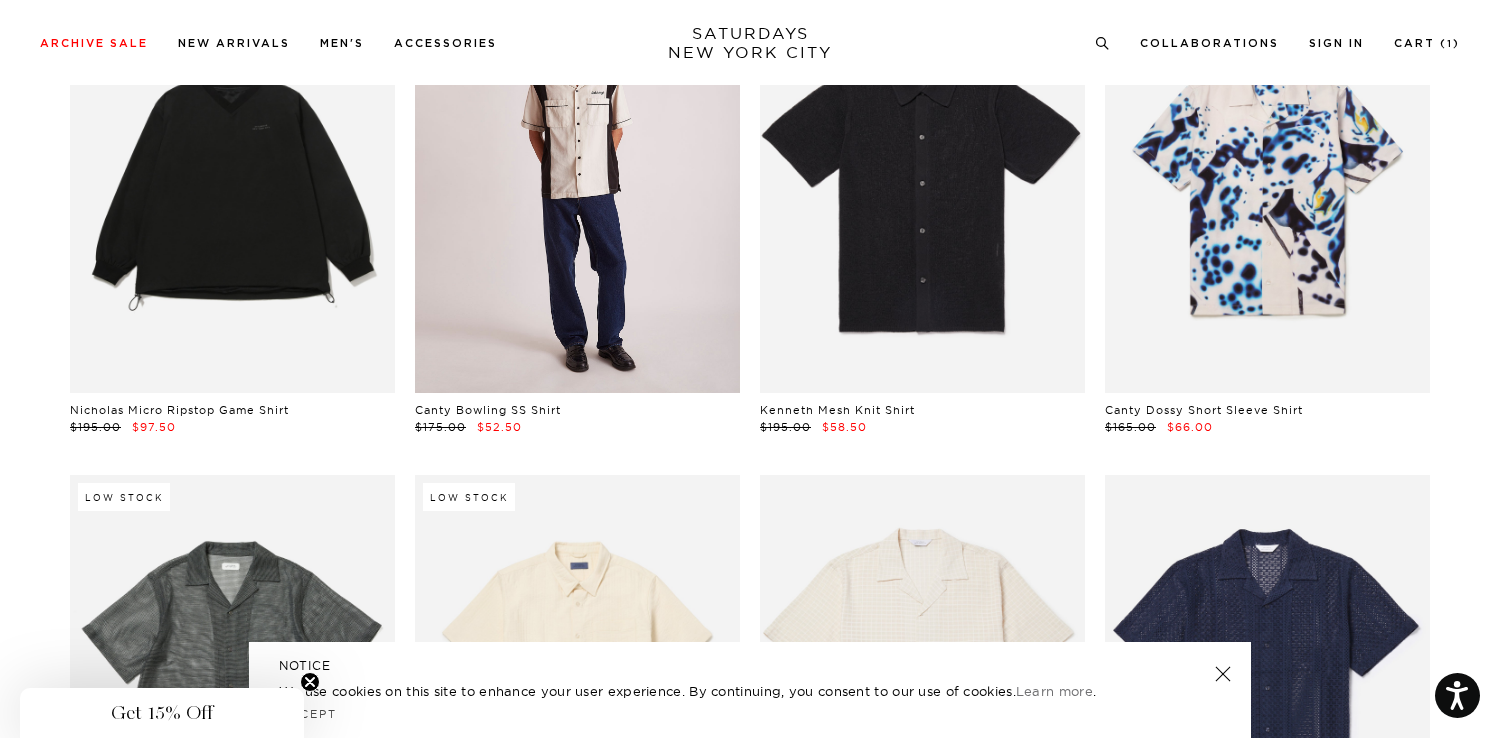 click at bounding box center (577, 190) 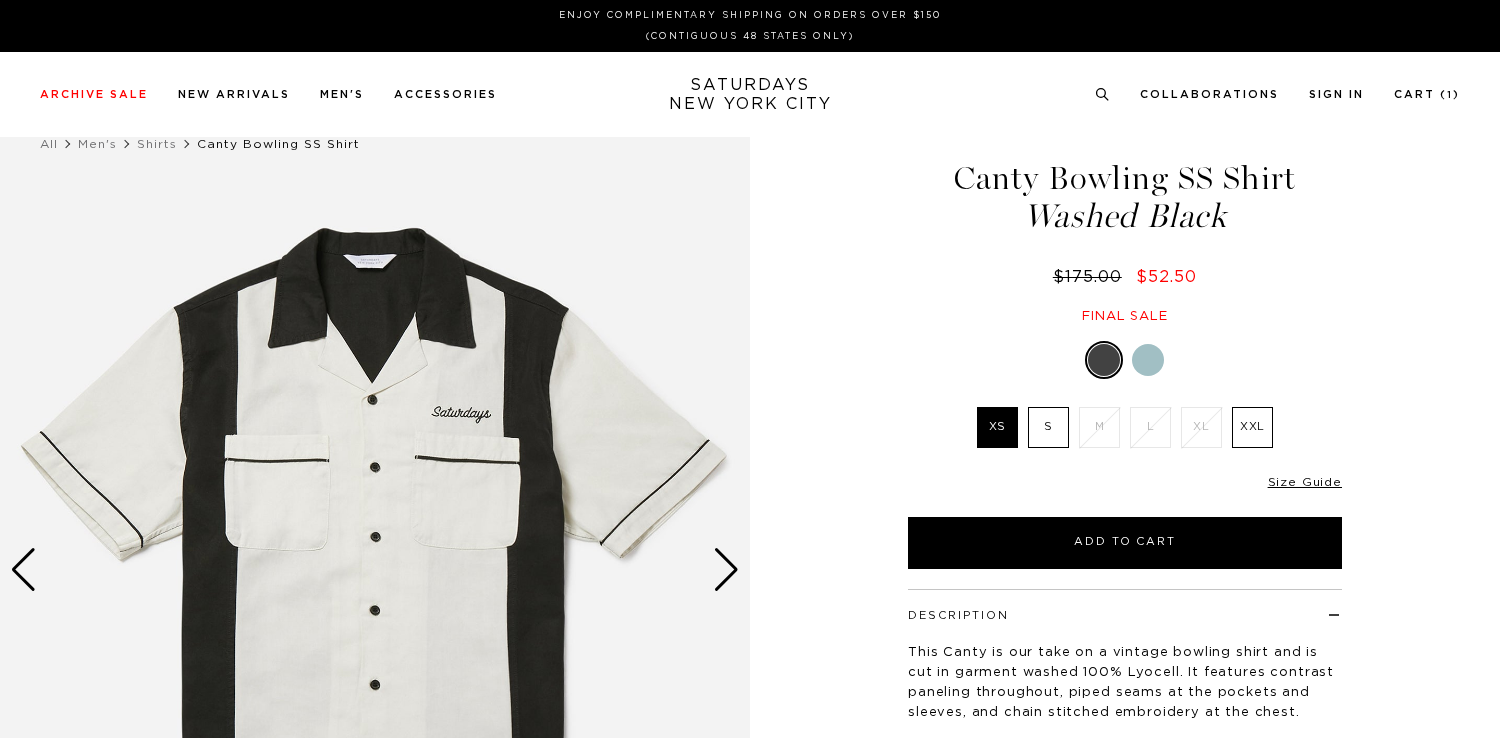 scroll, scrollTop: 0, scrollLeft: 0, axis: both 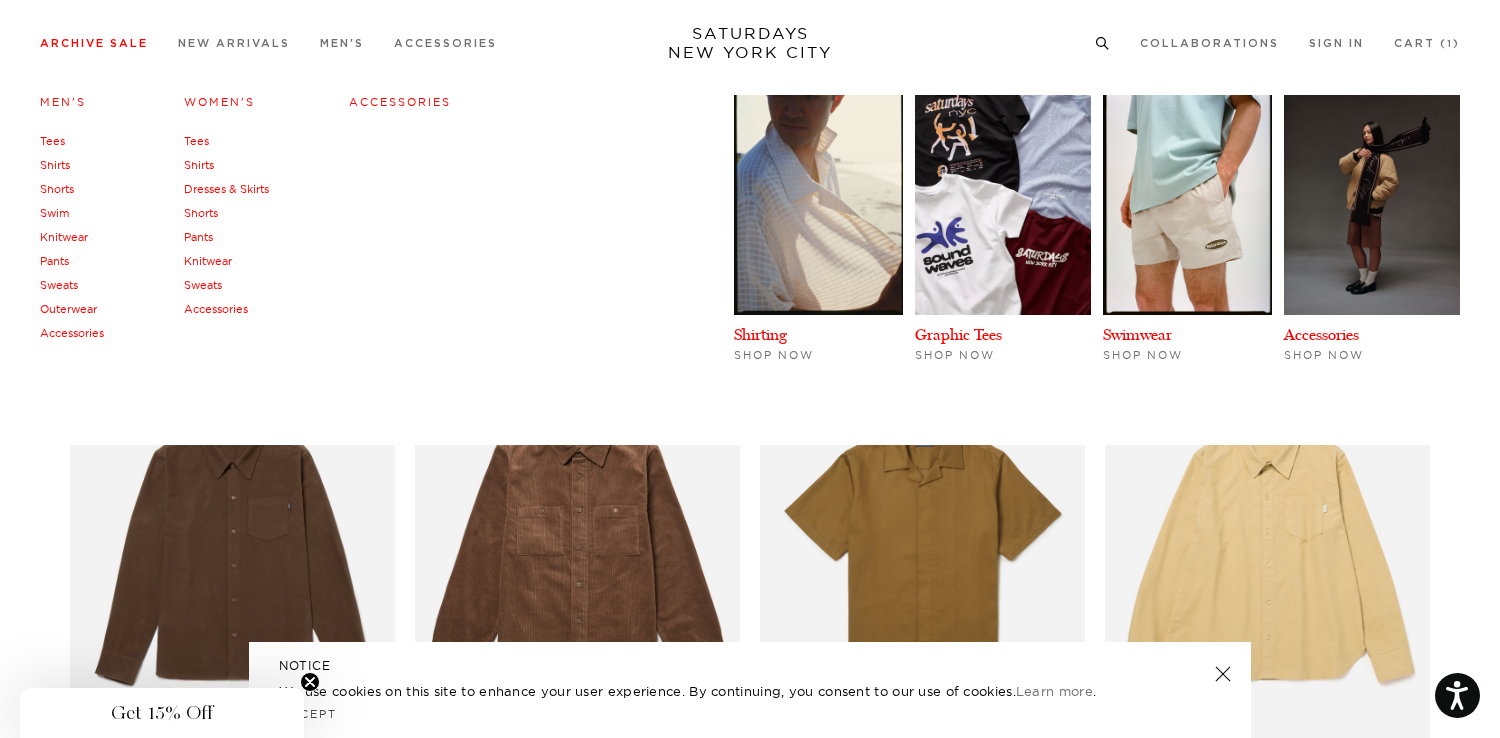 click on "Accessories" at bounding box center (72, 333) 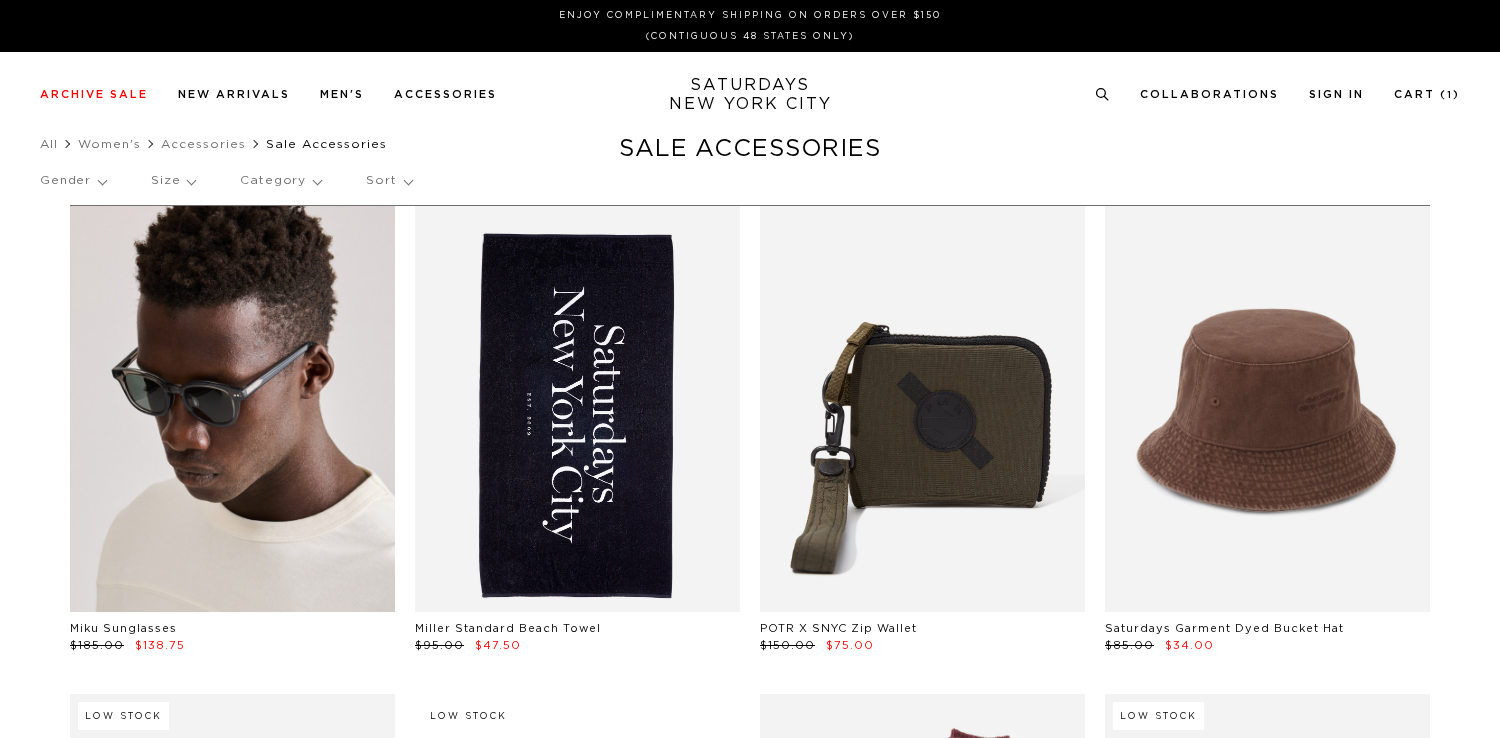 scroll, scrollTop: 0, scrollLeft: 0, axis: both 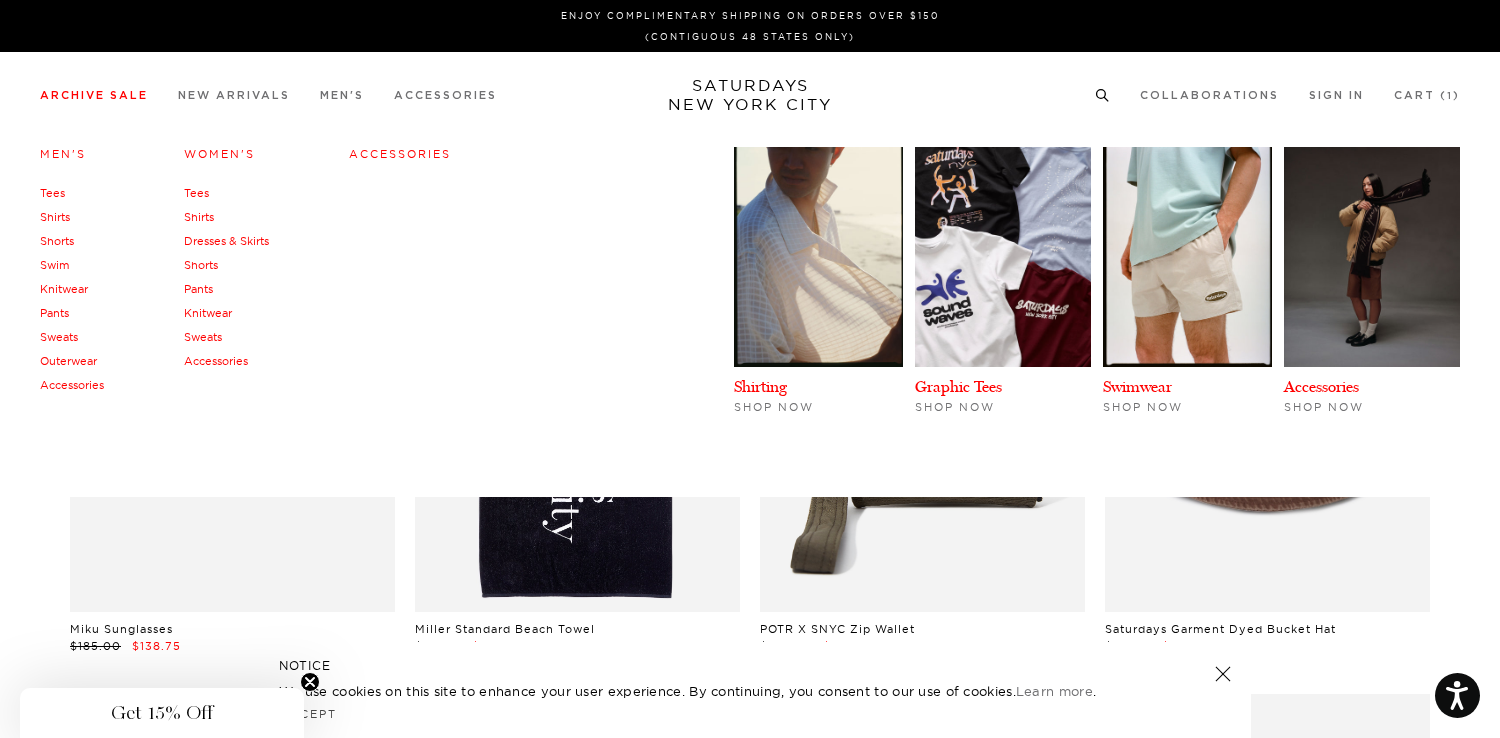 click on "Sweats" at bounding box center [59, 337] 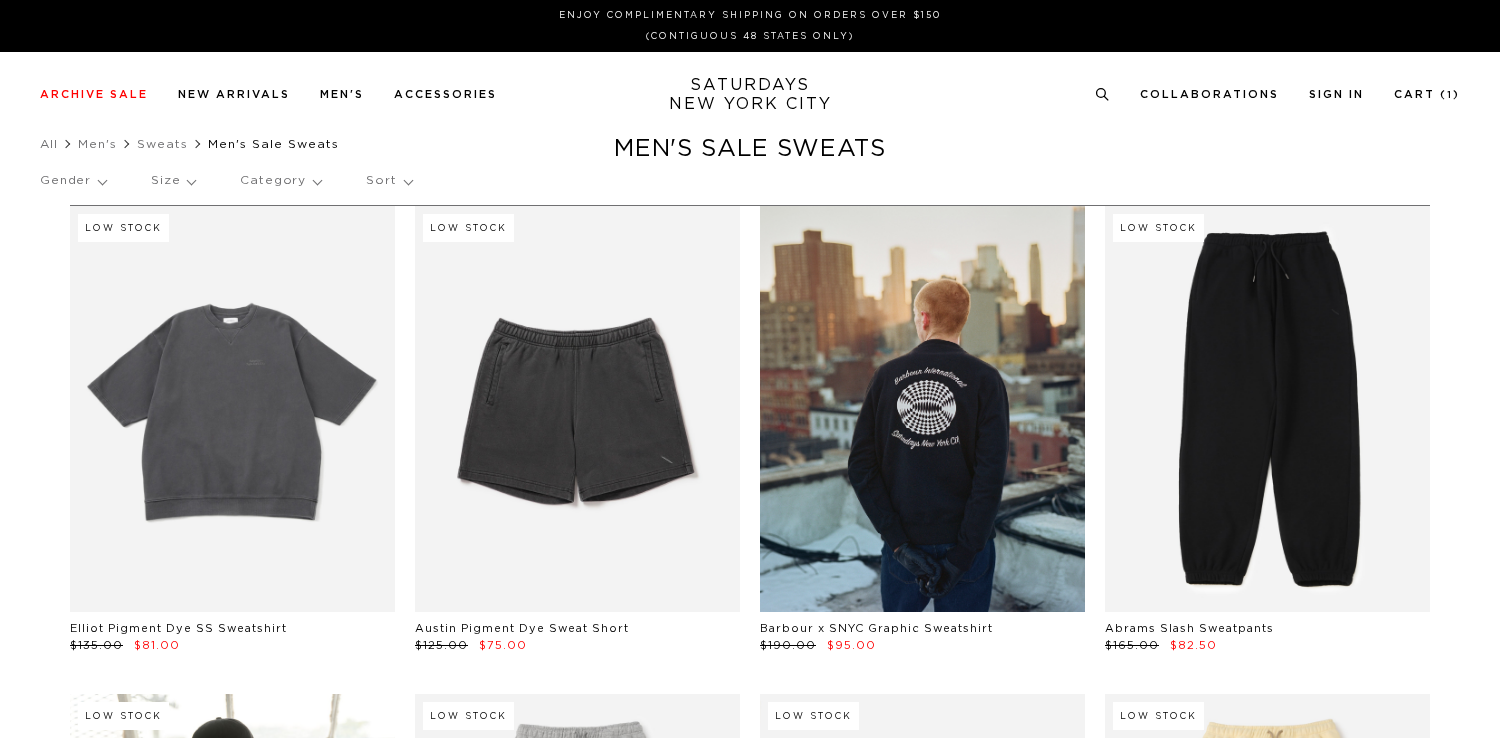scroll, scrollTop: 0, scrollLeft: 0, axis: both 